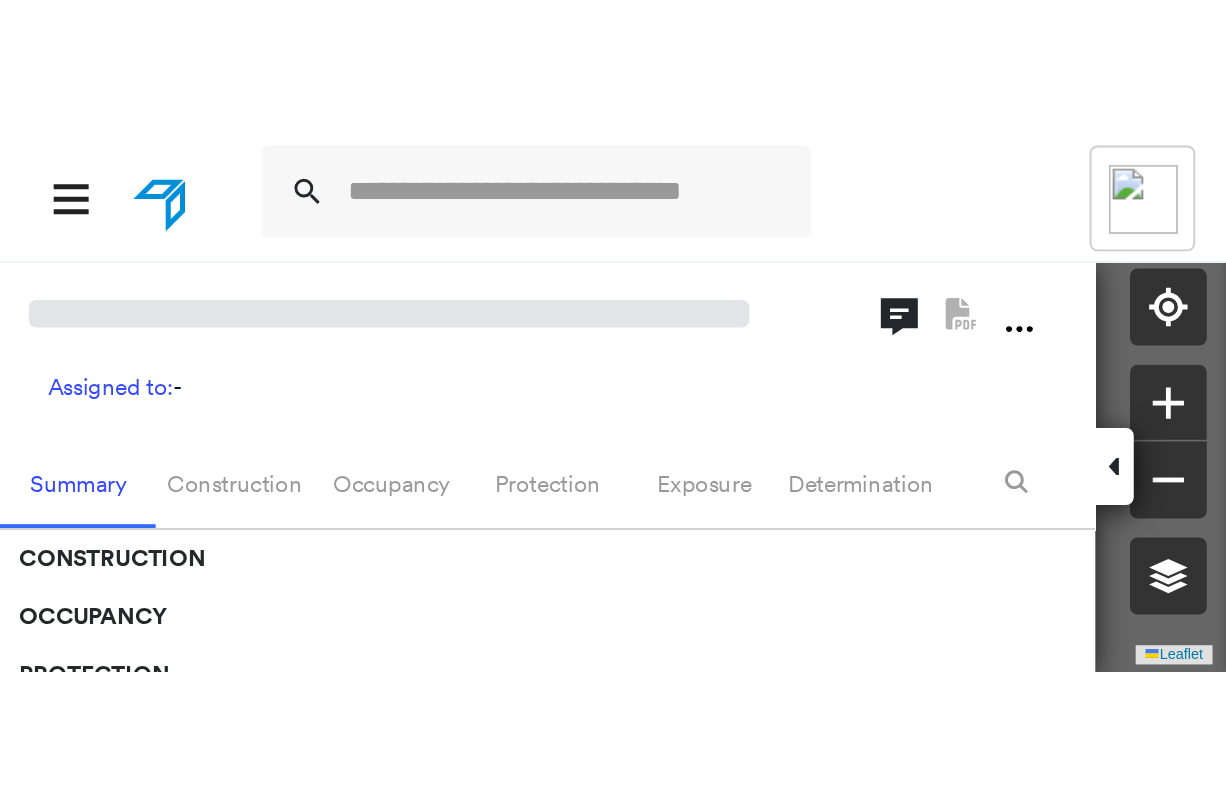 scroll, scrollTop: 0, scrollLeft: 0, axis: both 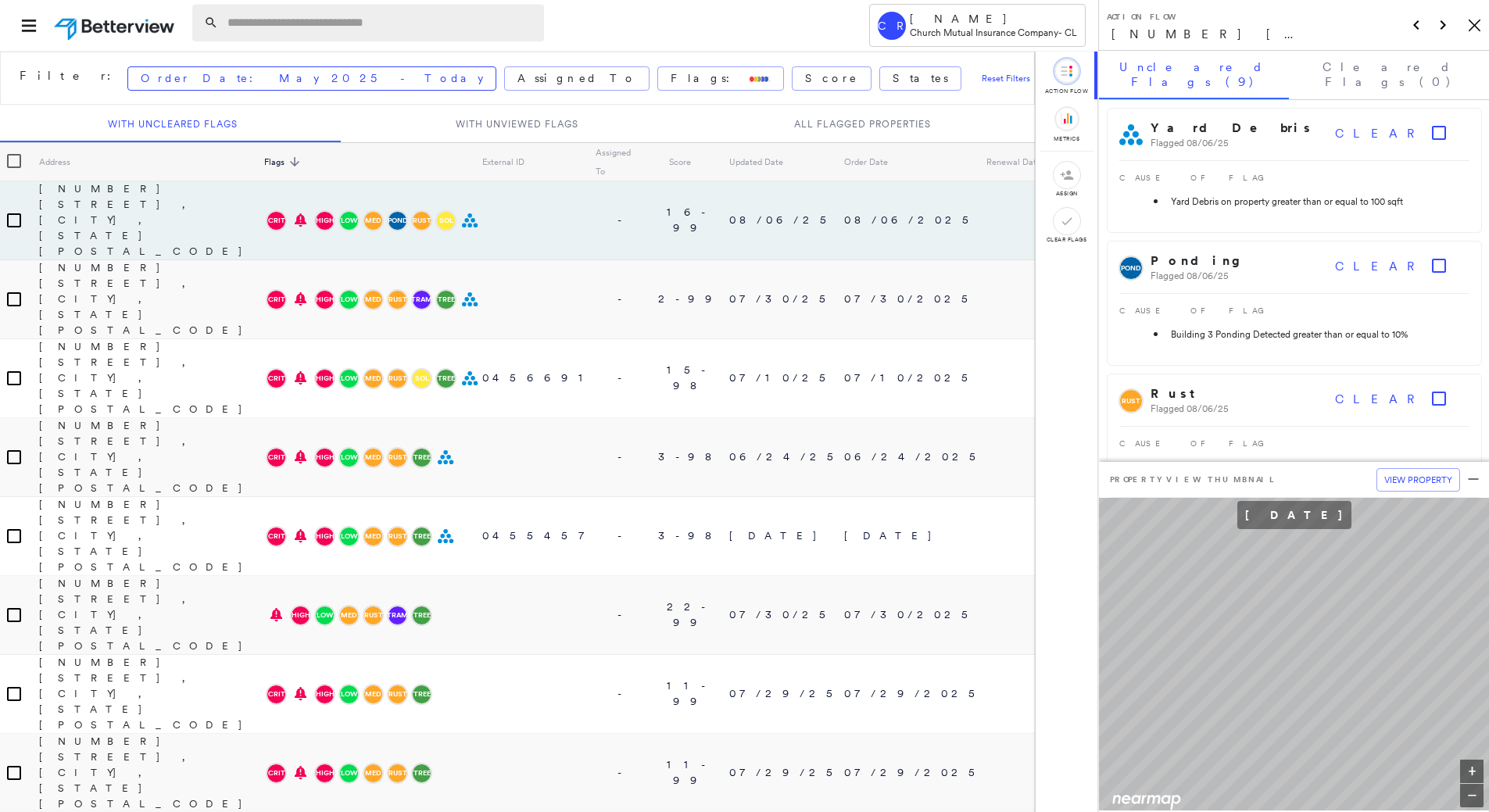 click at bounding box center (381, 23) 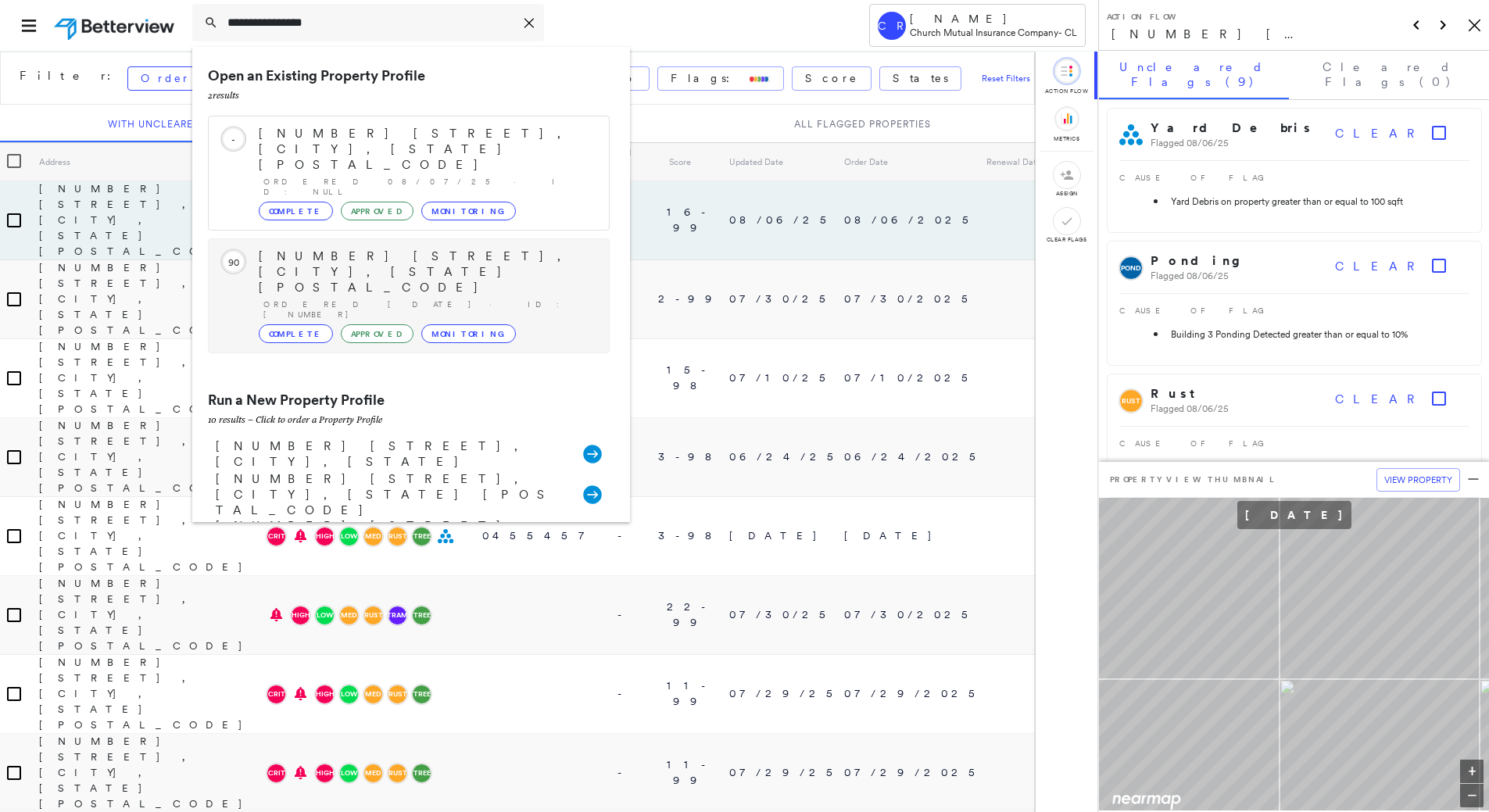 type on "**********" 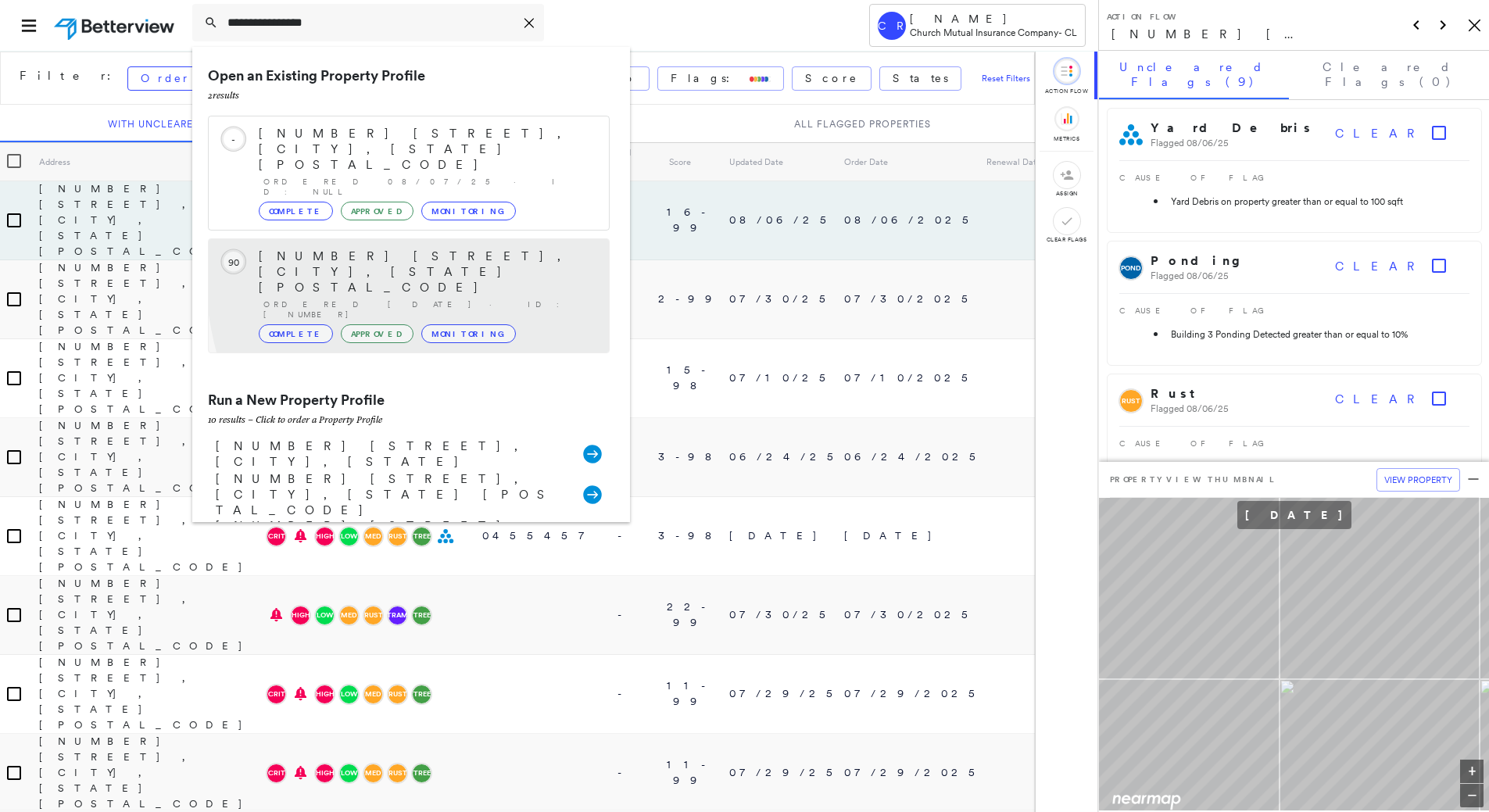 click on "1045 E GRAND BLVD, DETROIT, MI 48207-1926" at bounding box center (426, 272) 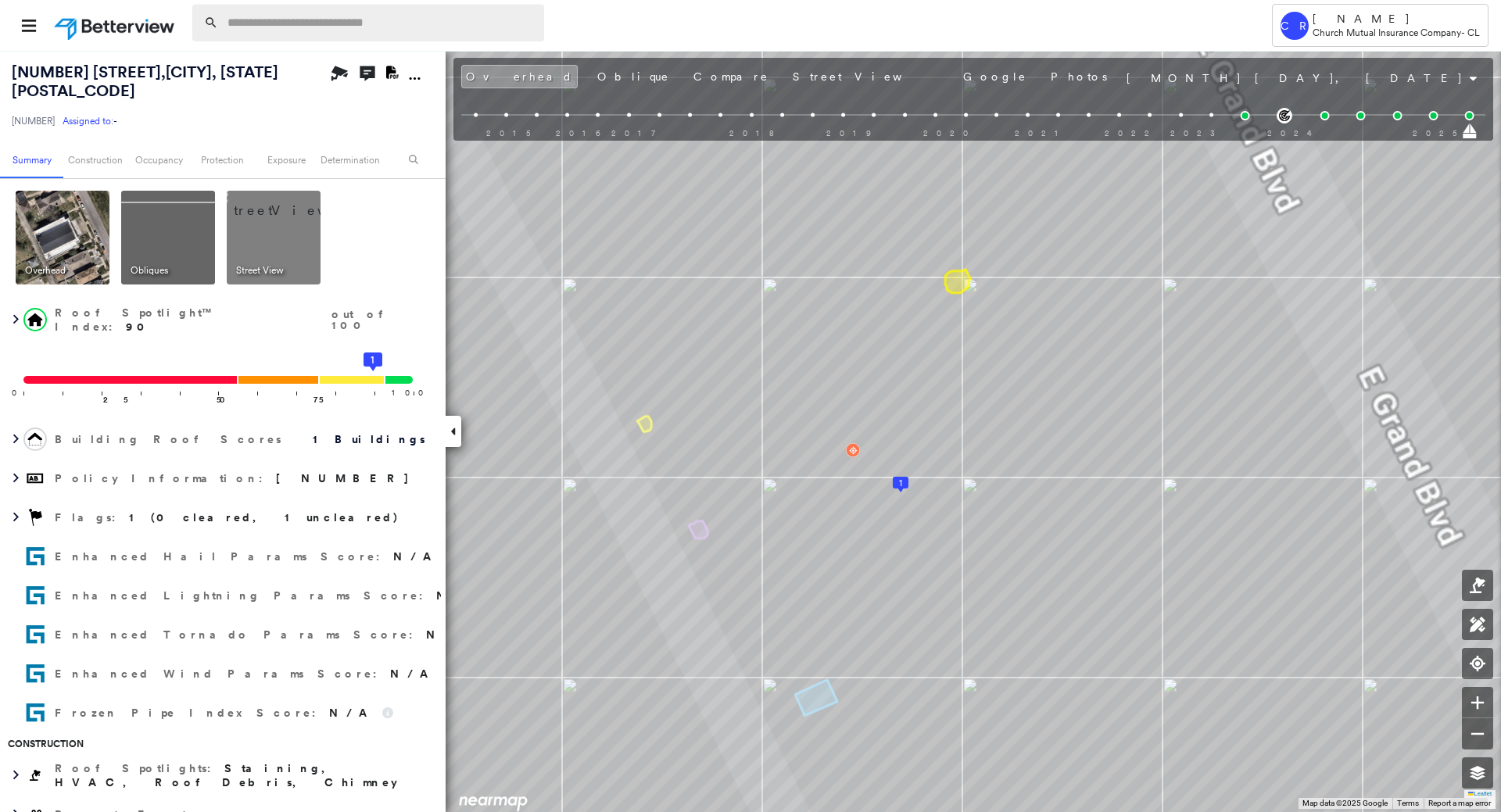 click at bounding box center [381, 23] 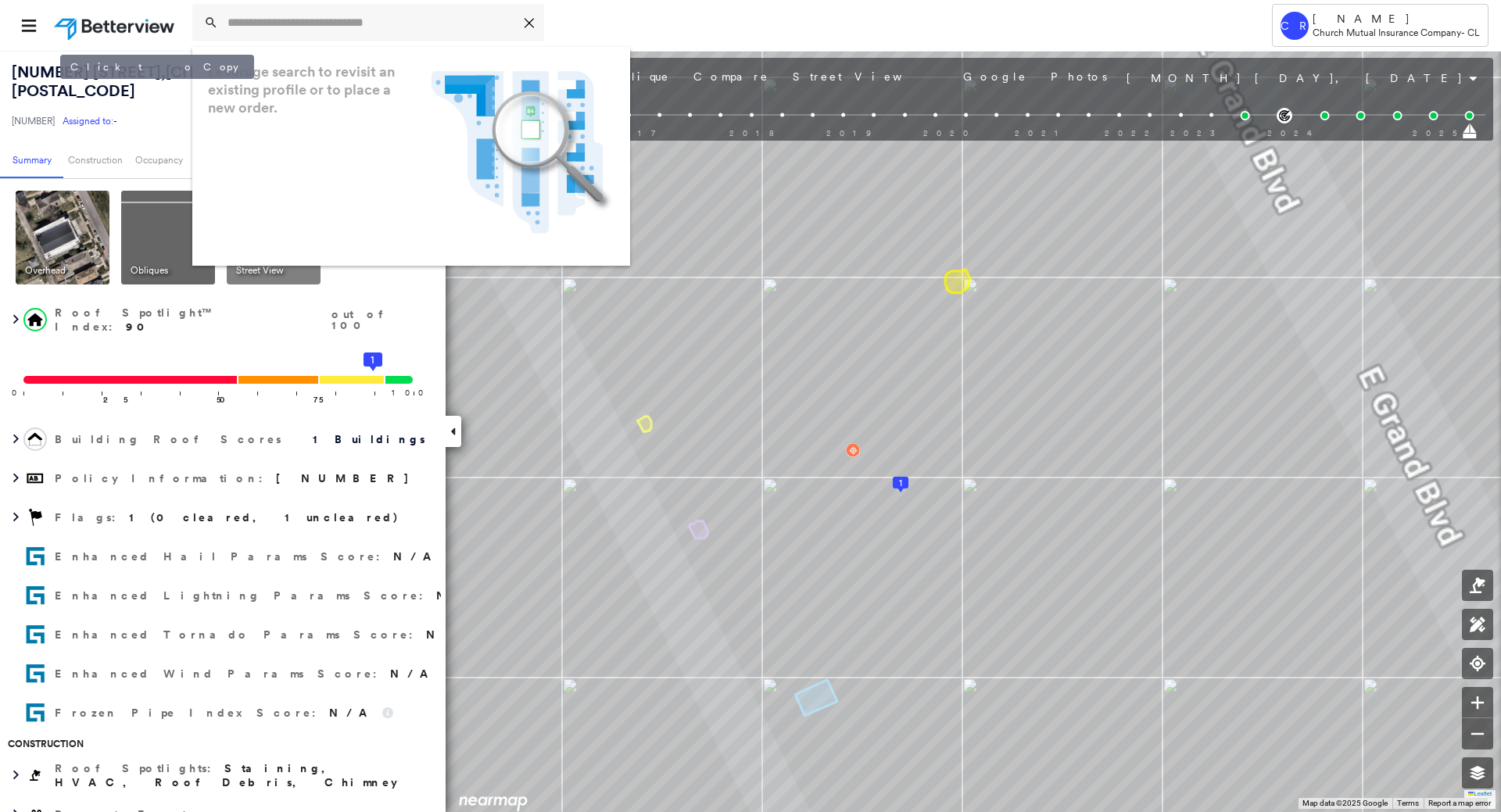 drag, startPoint x: 59, startPoint y: 90, endPoint x: 74, endPoint y: 82, distance: 17 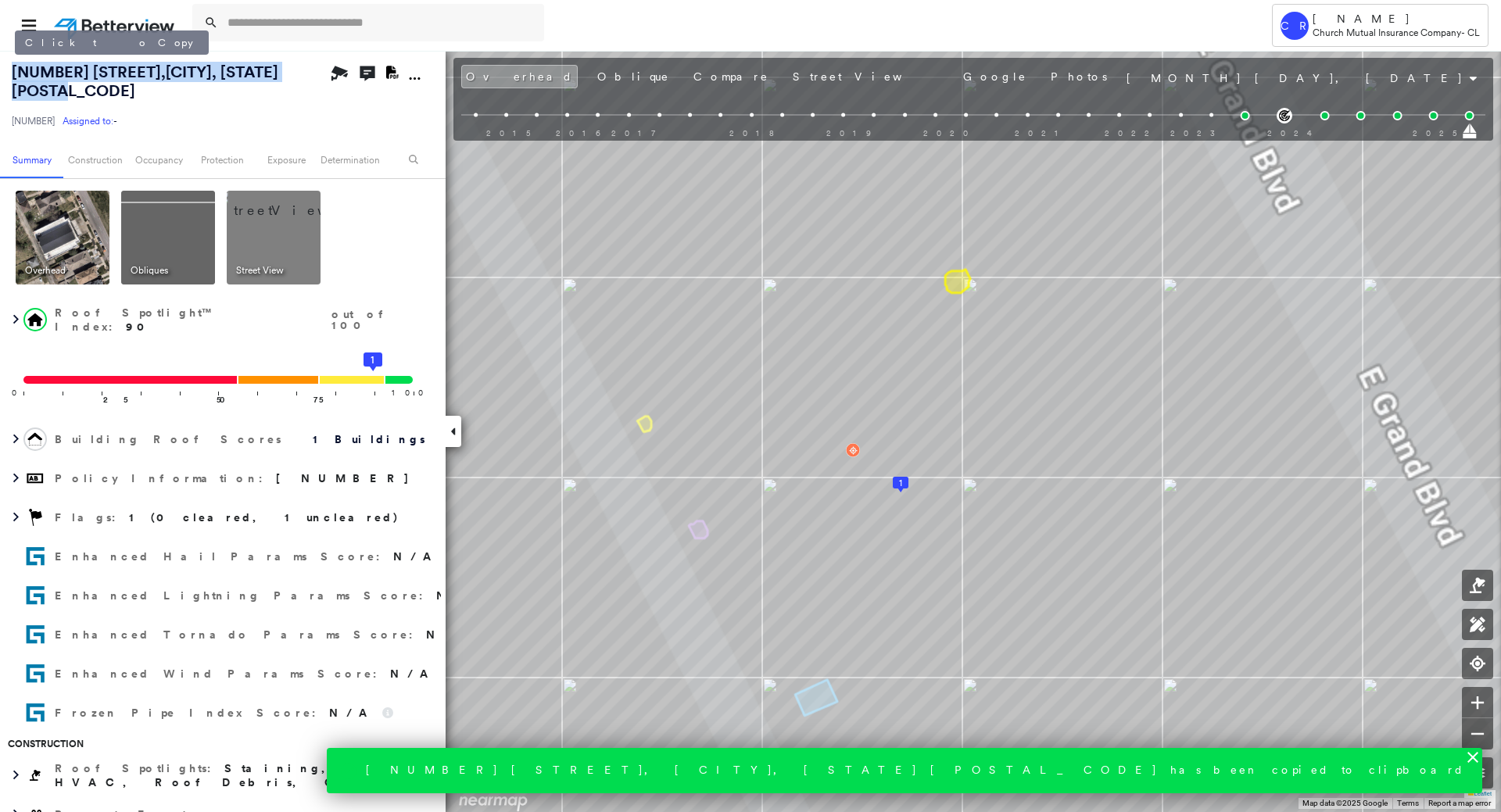 drag, startPoint x: 48, startPoint y: 89, endPoint x: 13, endPoint y: 66, distance: 41.88078 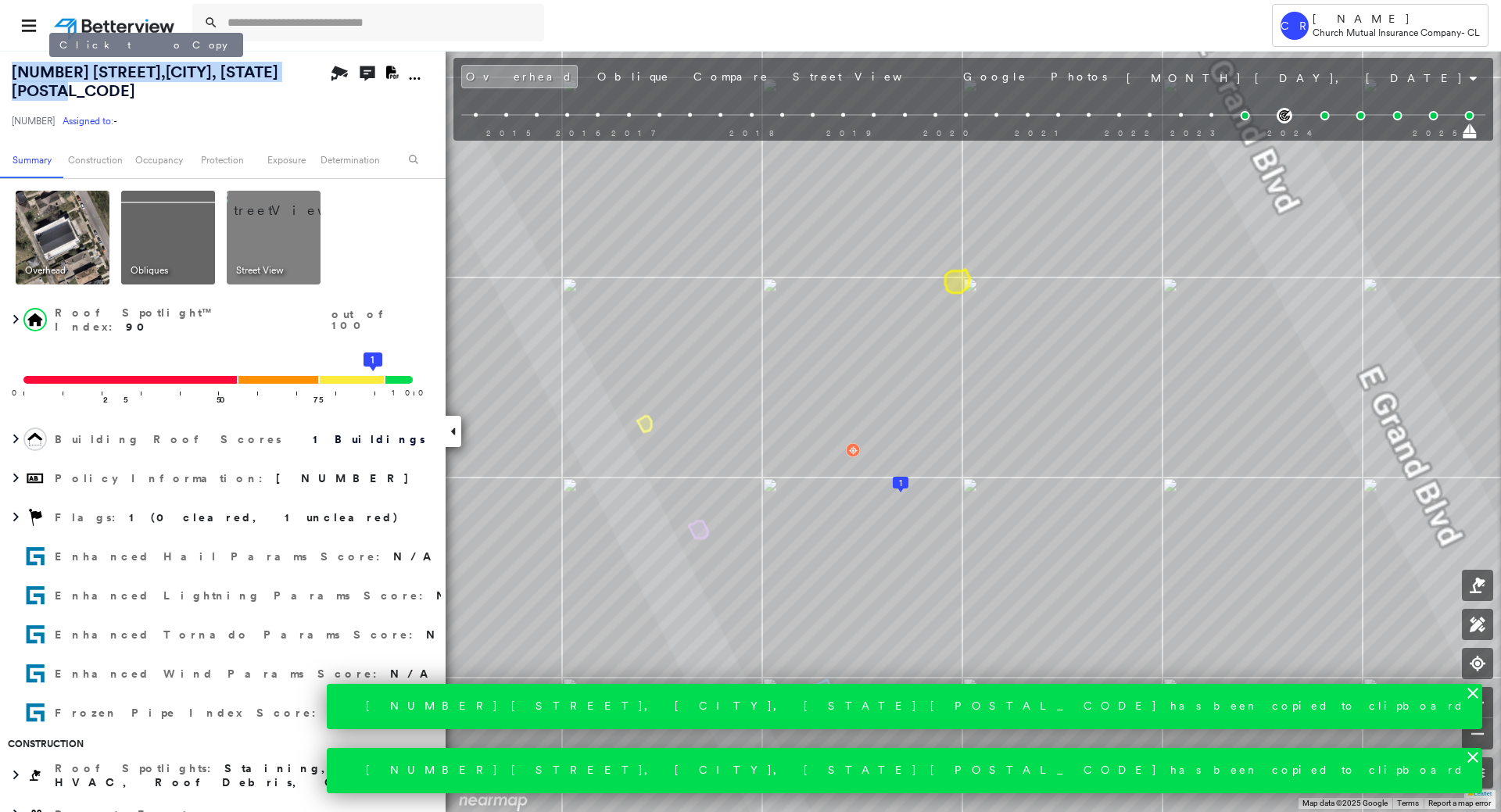 copy on "1045 E GRAND BLVD ,  DETROIT, MI 48207-1926" 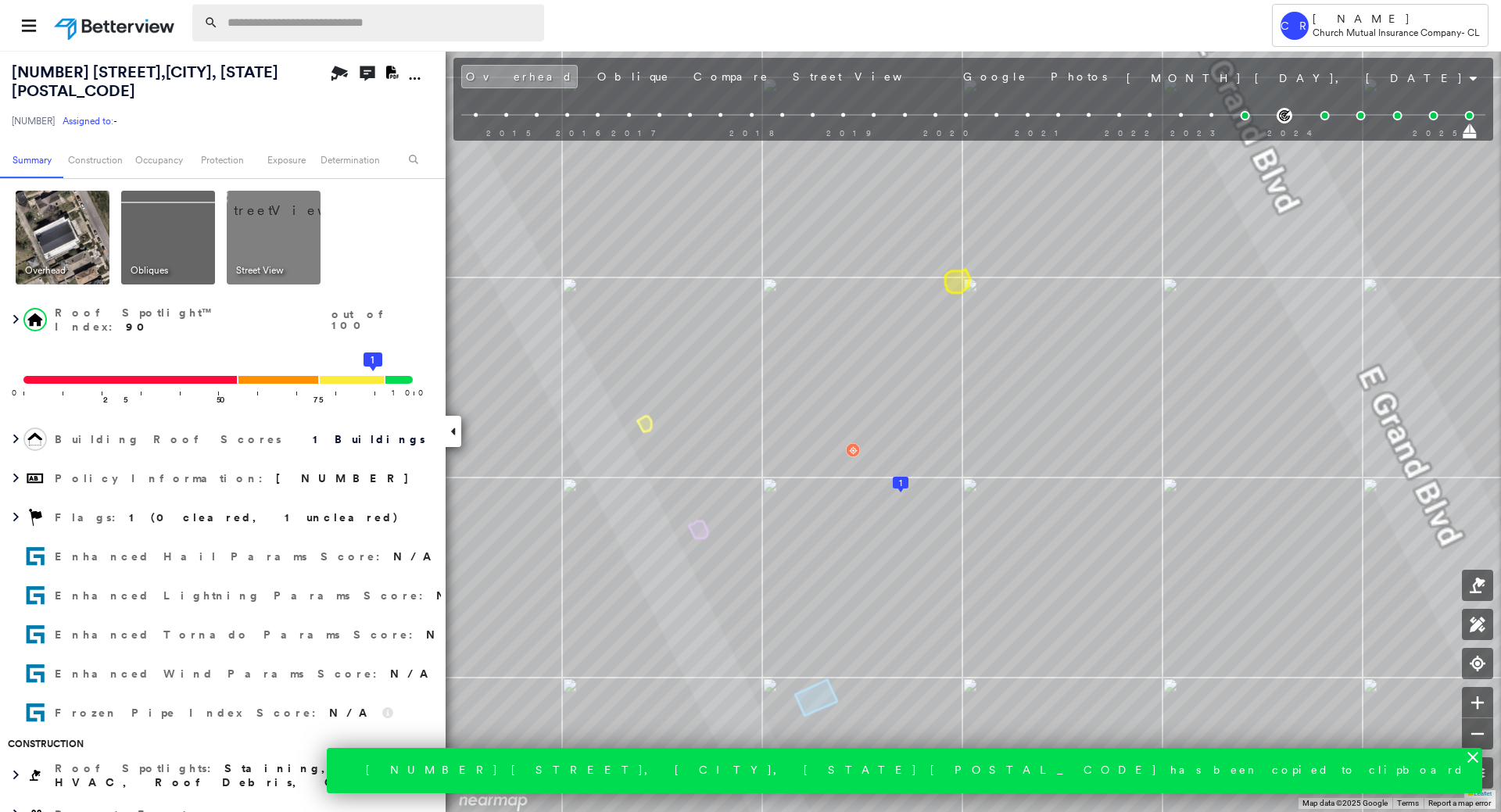 click at bounding box center (381, 23) 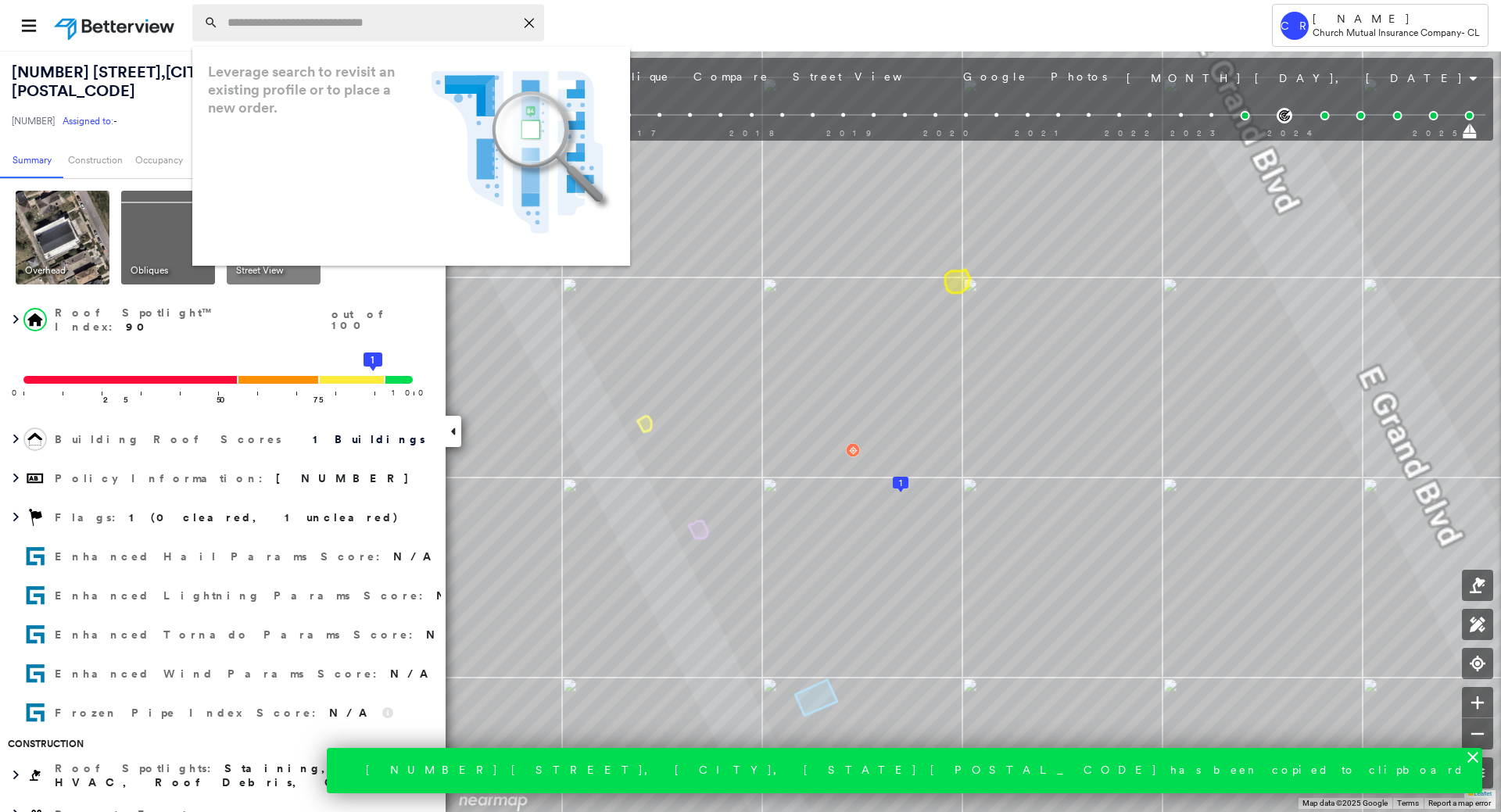 paste on "**********" 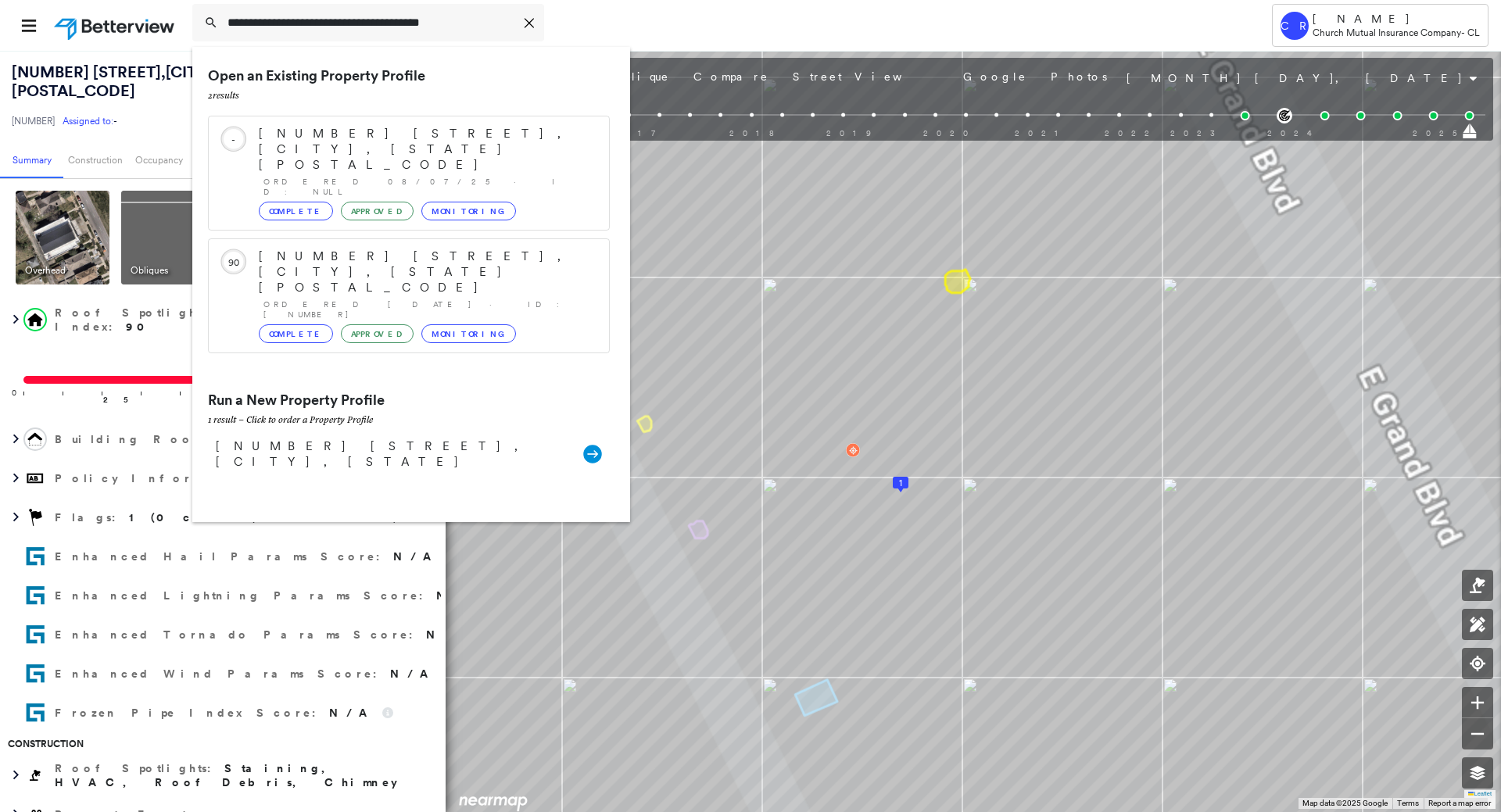 type on "**********" 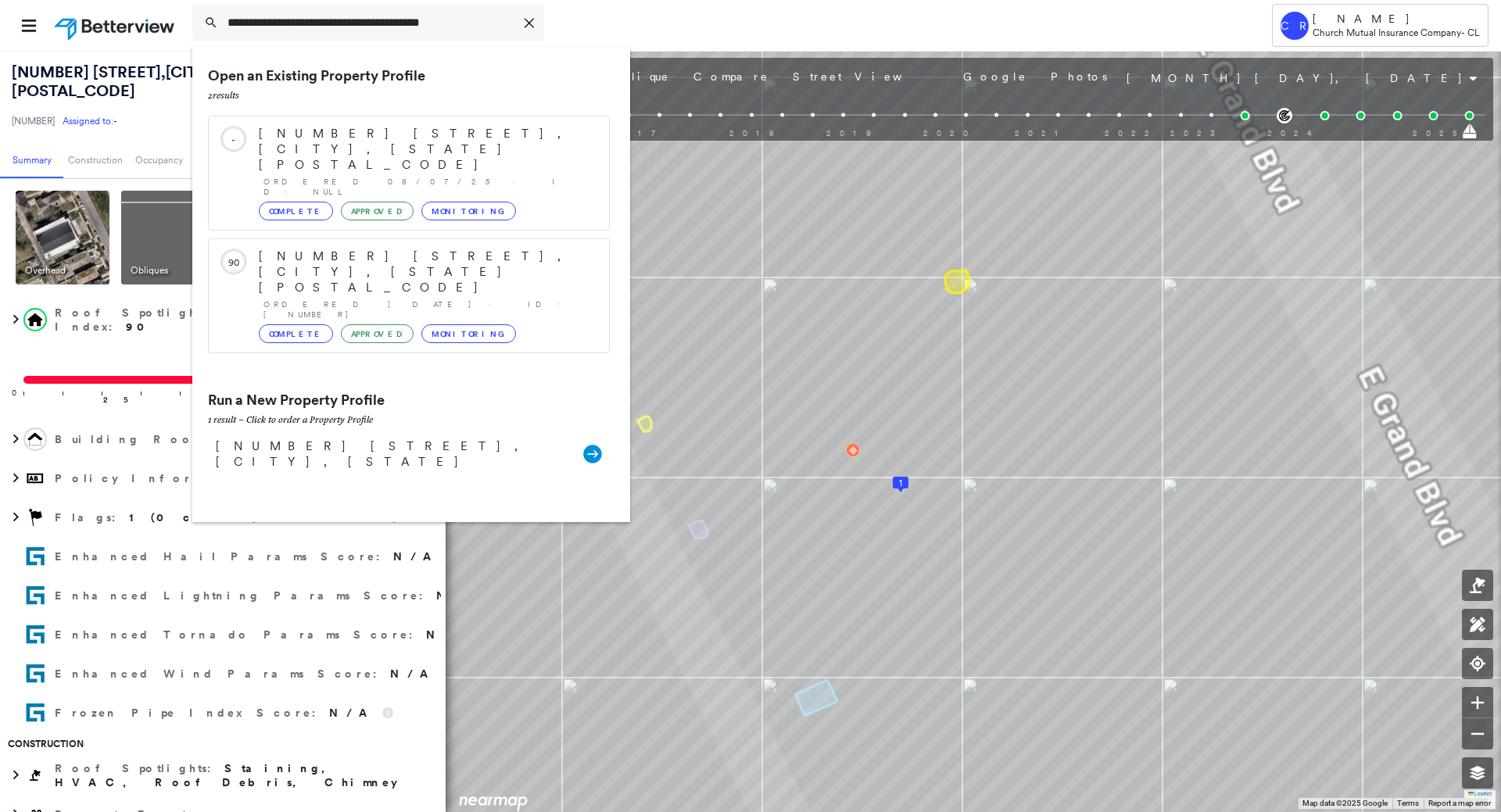click on "1045 E GRAND BLVD ,  DETROIT, MI 48207-1926 066402 Assigned to:  - Assigned to:  - 066402 Assigned to:  -" at bounding box center [170, 95] 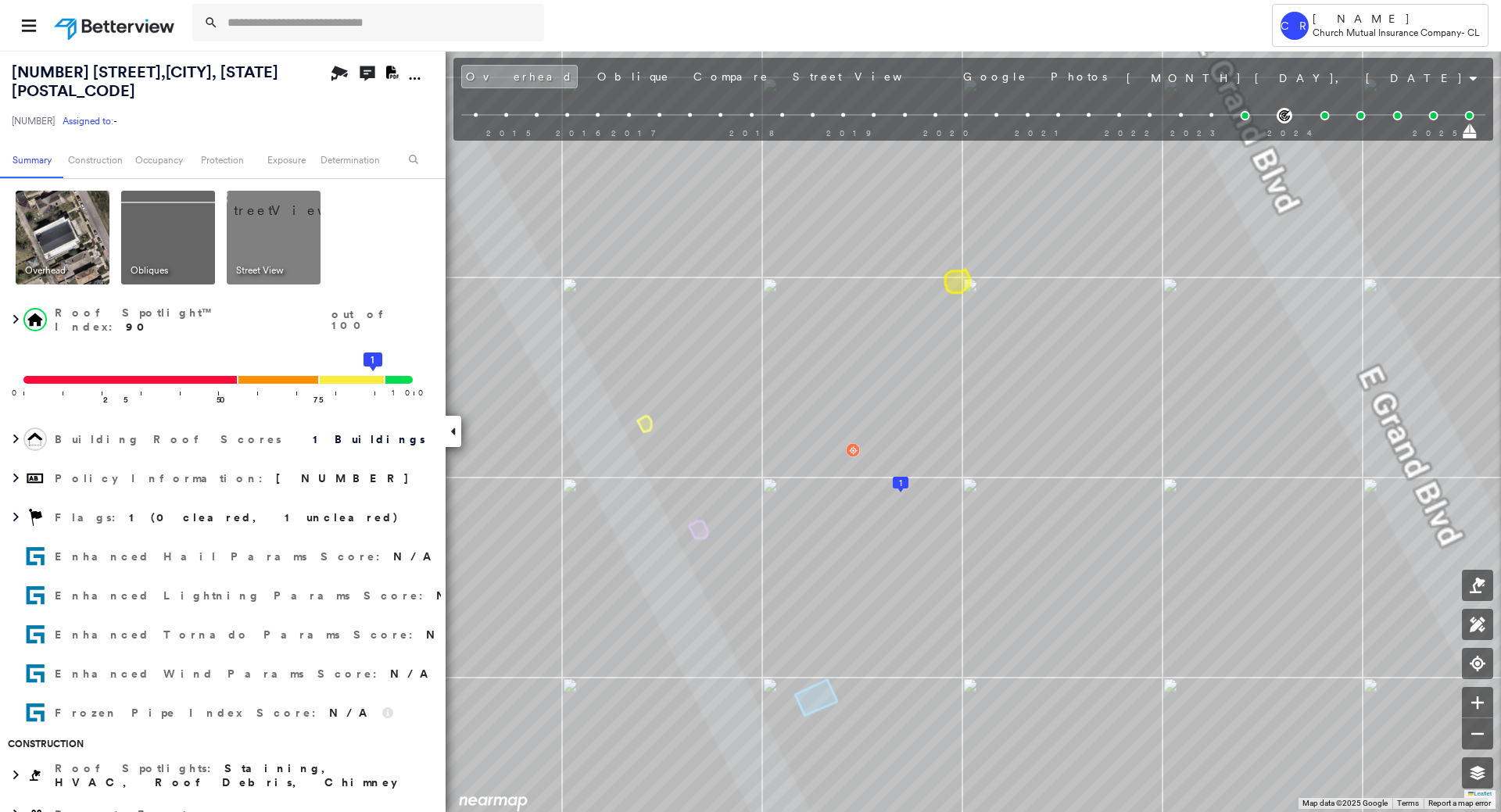 click 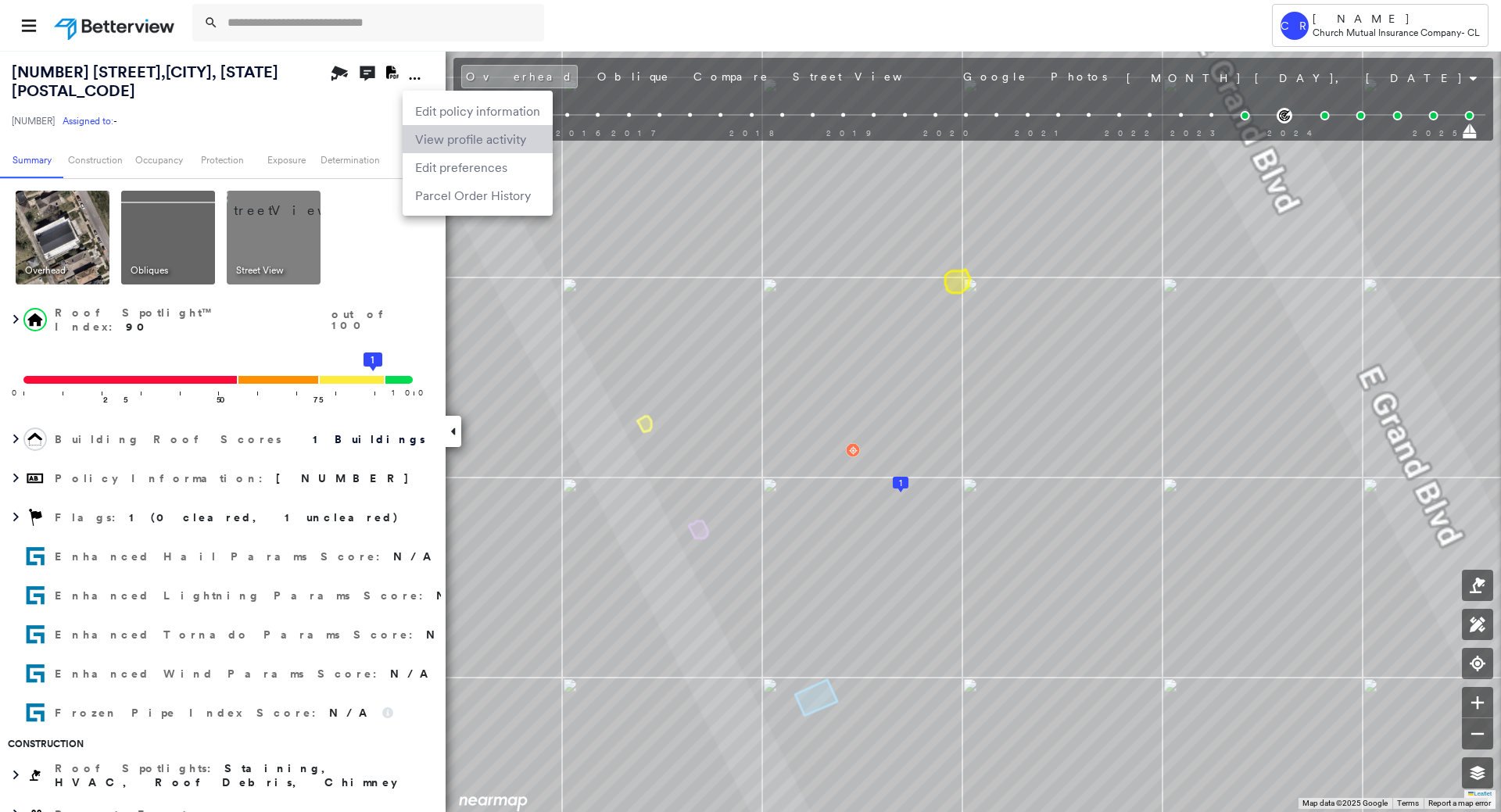 click on "View profile activity" at bounding box center (478, 139) 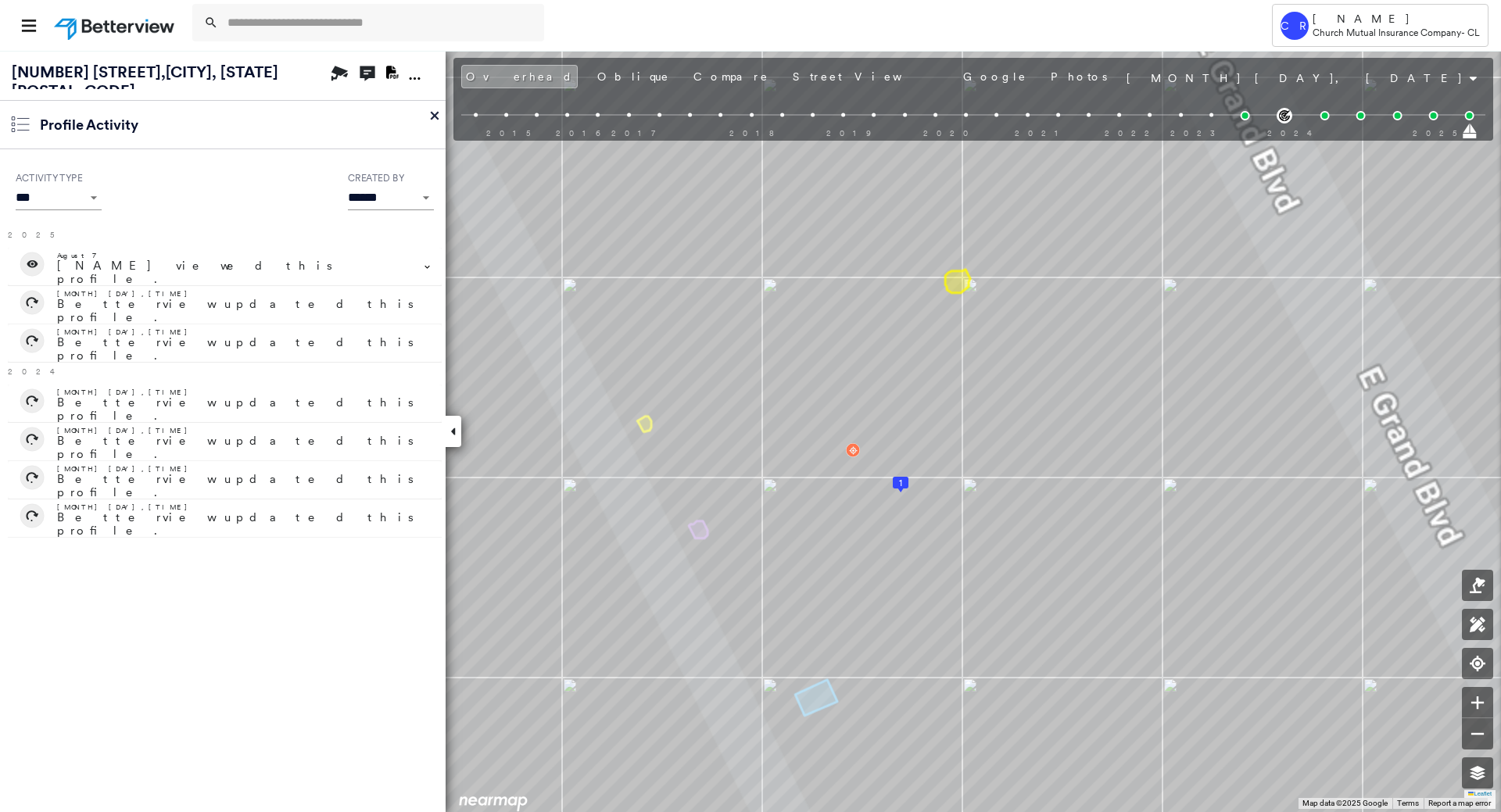 click 